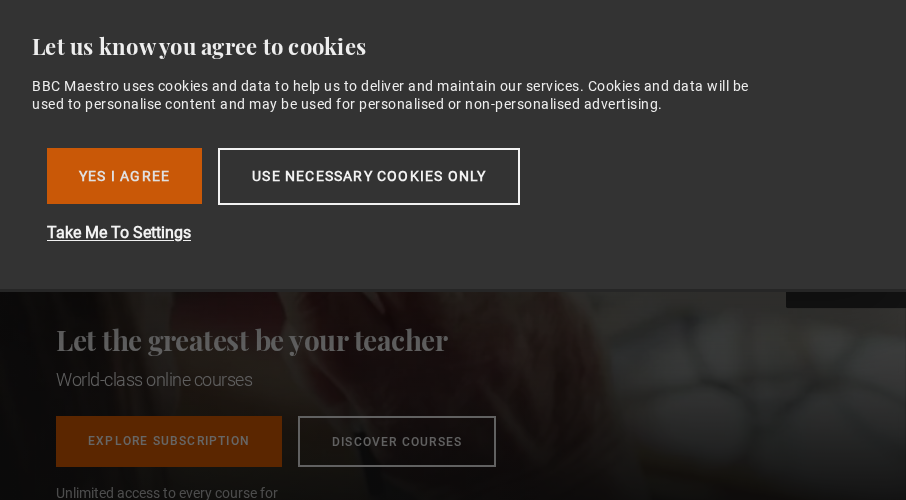 scroll, scrollTop: 0, scrollLeft: 0, axis: both 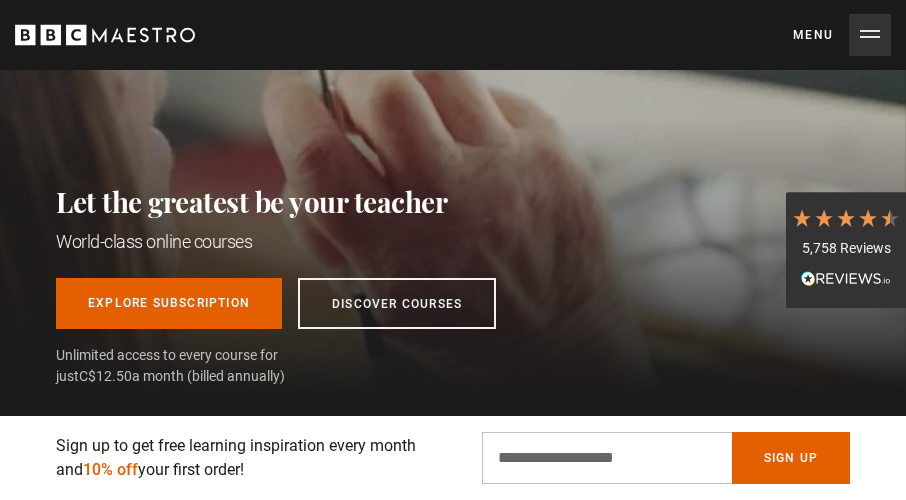 click on "Menu
Close" at bounding box center (842, 35) 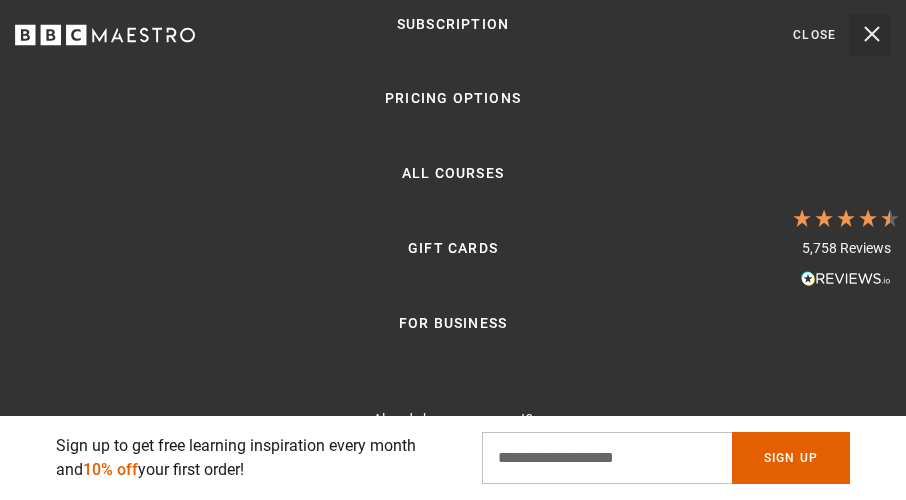 scroll, scrollTop: 0, scrollLeft: 222, axis: horizontal 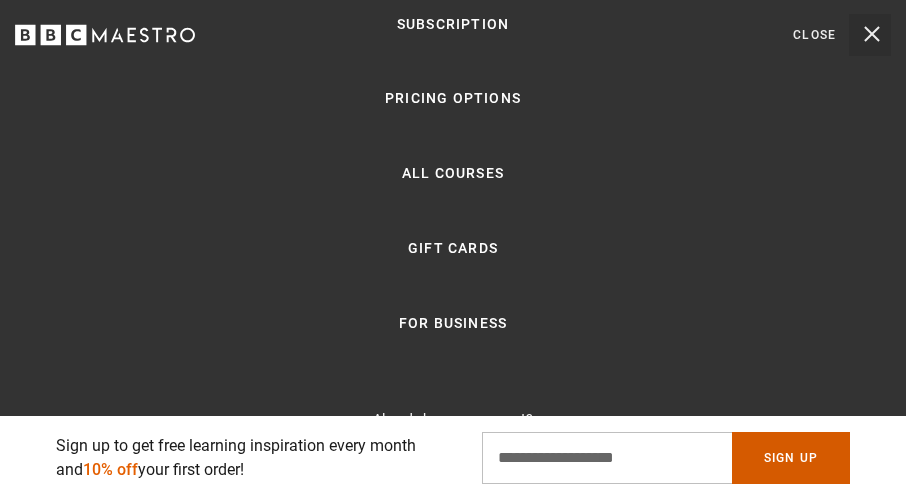 click on "Sign Up" at bounding box center (791, 458) 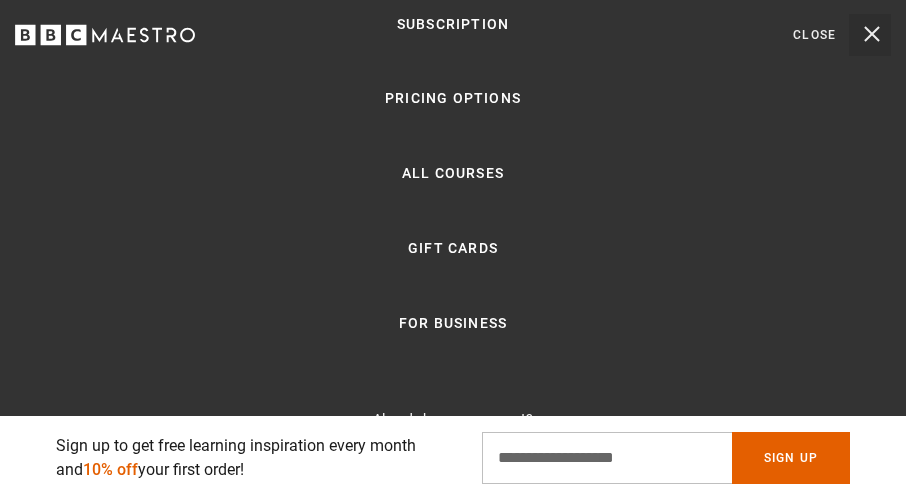 click on "Menu
Close" at bounding box center (842, 35) 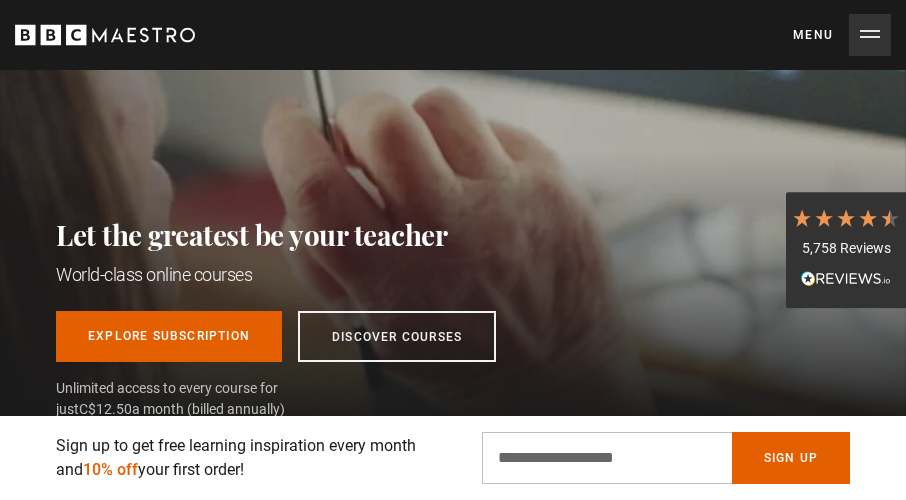 scroll, scrollTop: 32, scrollLeft: 0, axis: vertical 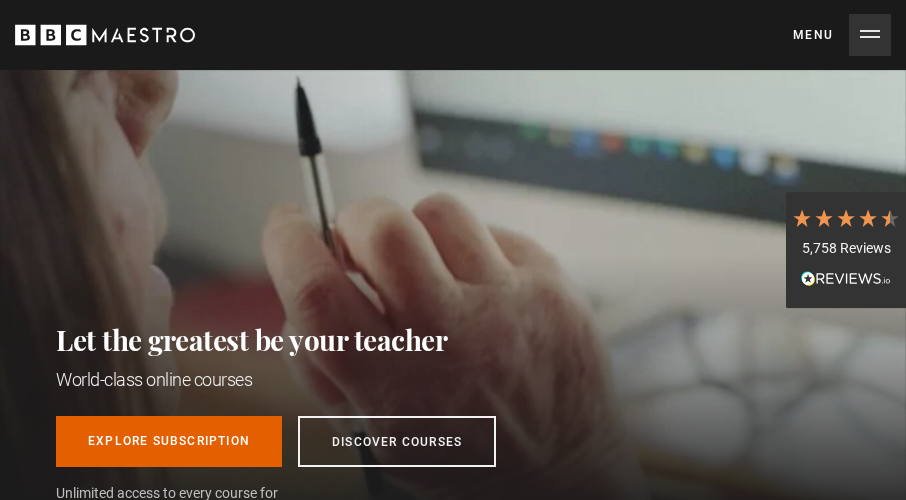 click on "Menu
Close" at bounding box center [842, 35] 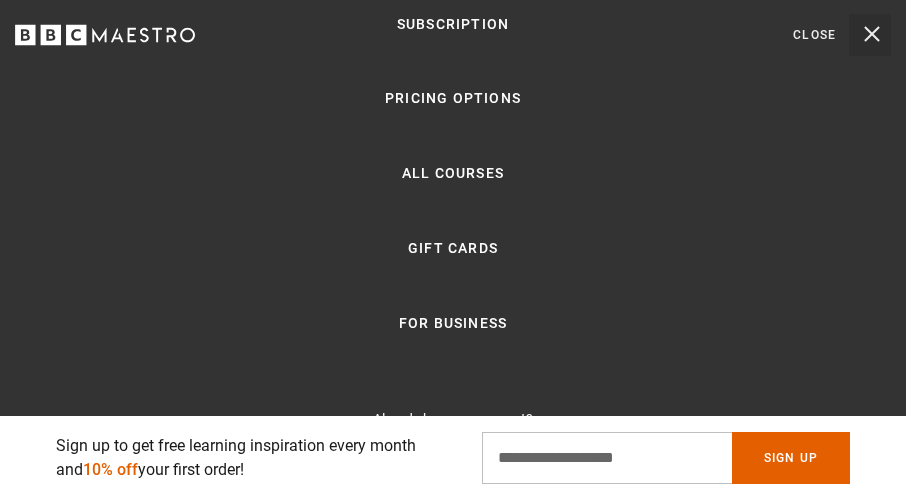 scroll, scrollTop: 994, scrollLeft: 0, axis: vertical 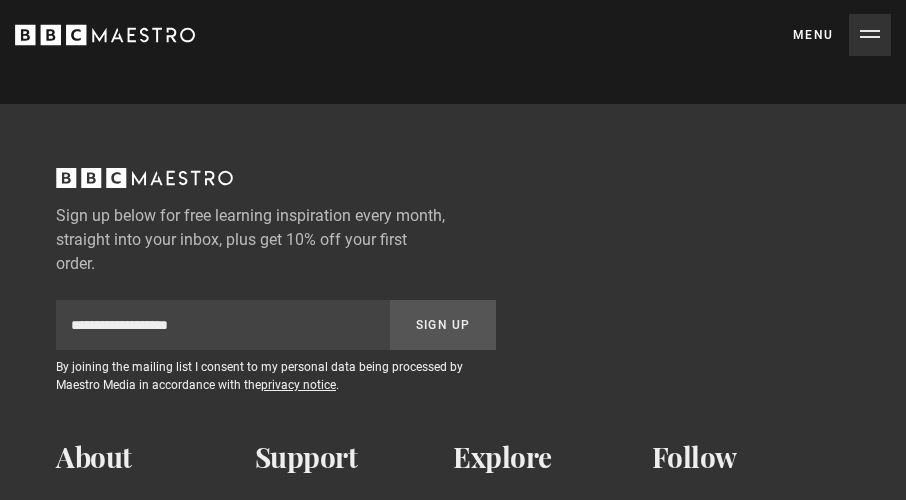 click on "Menu
Close" at bounding box center [842, 35] 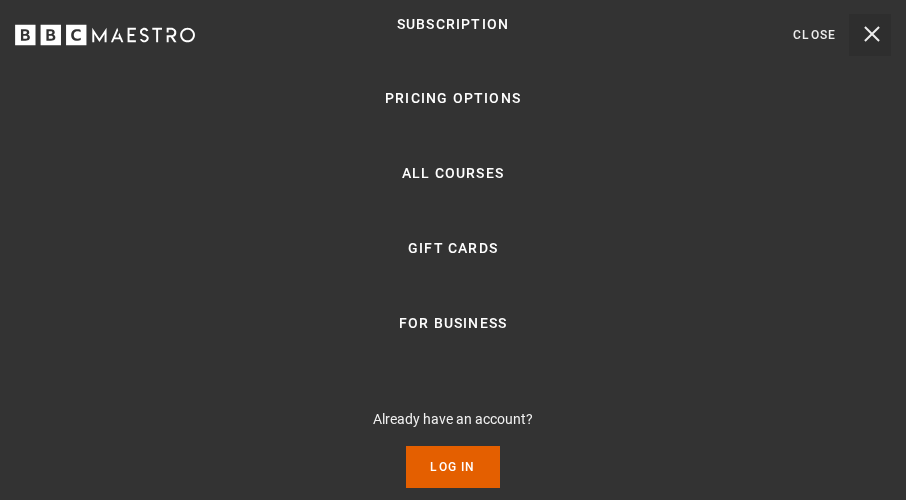 scroll, scrollTop: 5443, scrollLeft: 0, axis: vertical 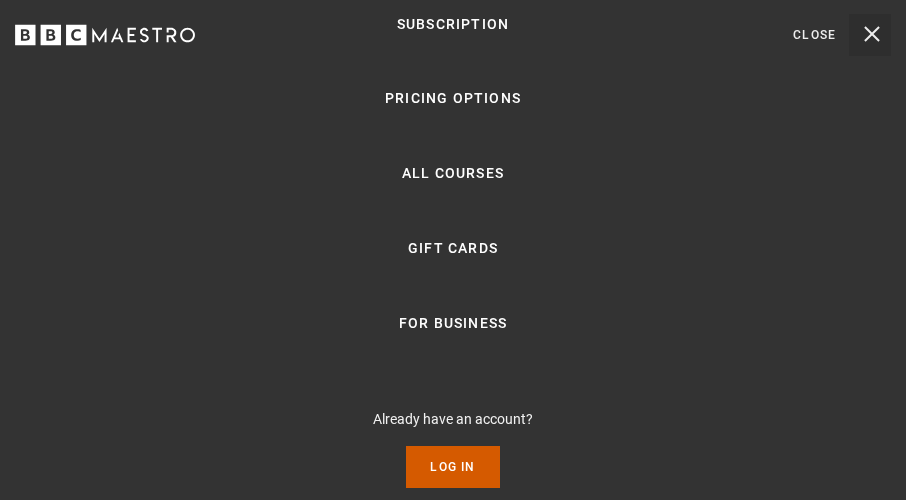 click on "Log In" at bounding box center [452, 467] 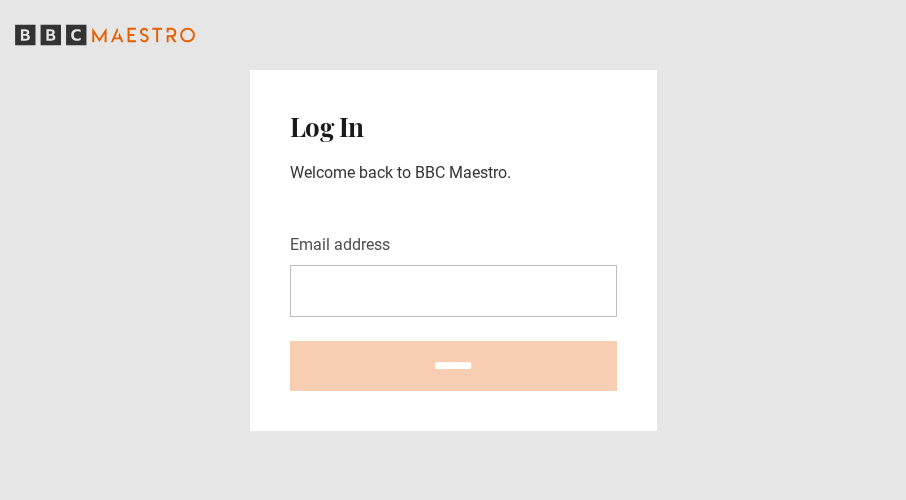 scroll, scrollTop: 0, scrollLeft: 0, axis: both 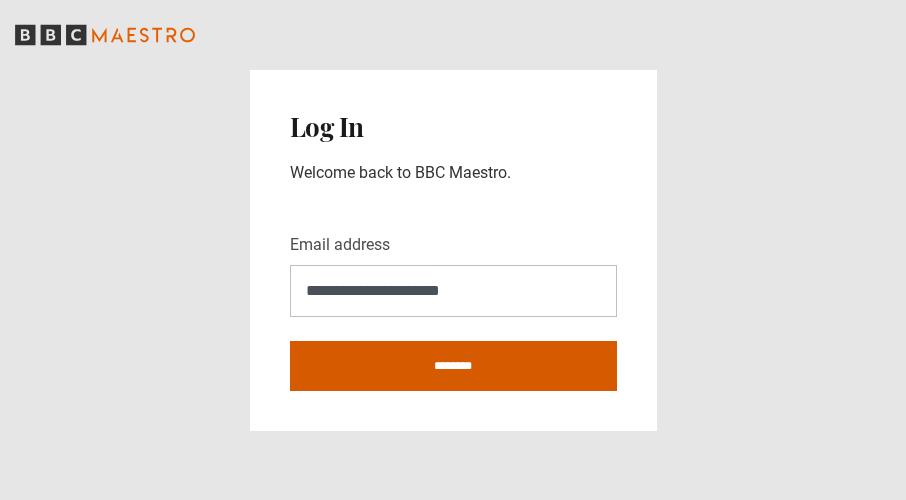 type on "**********" 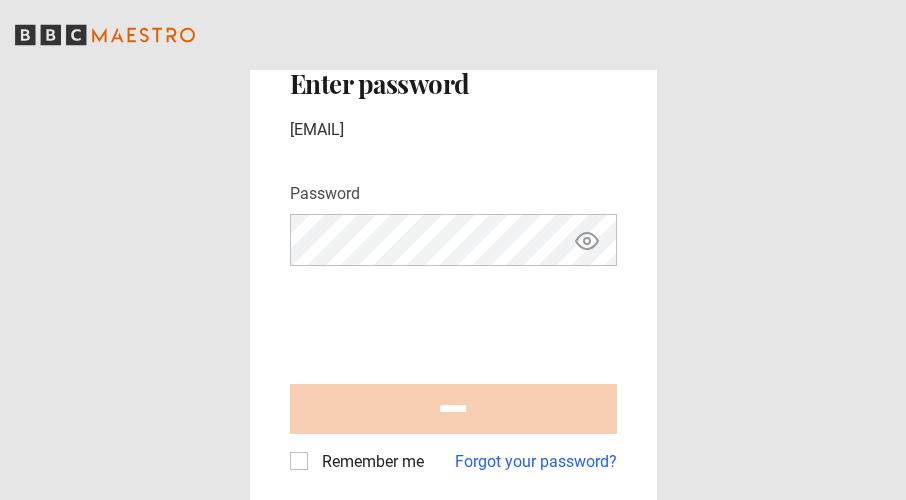 scroll, scrollTop: 0, scrollLeft: 0, axis: both 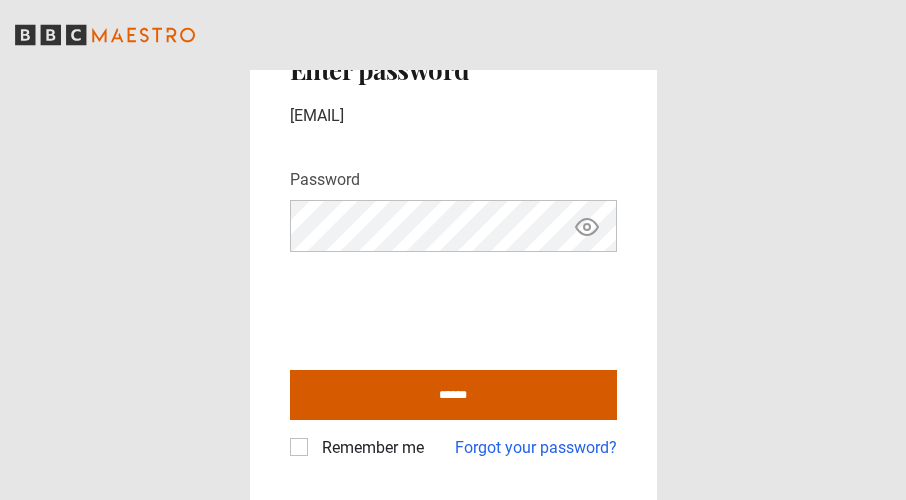 click on "******" at bounding box center (453, 395) 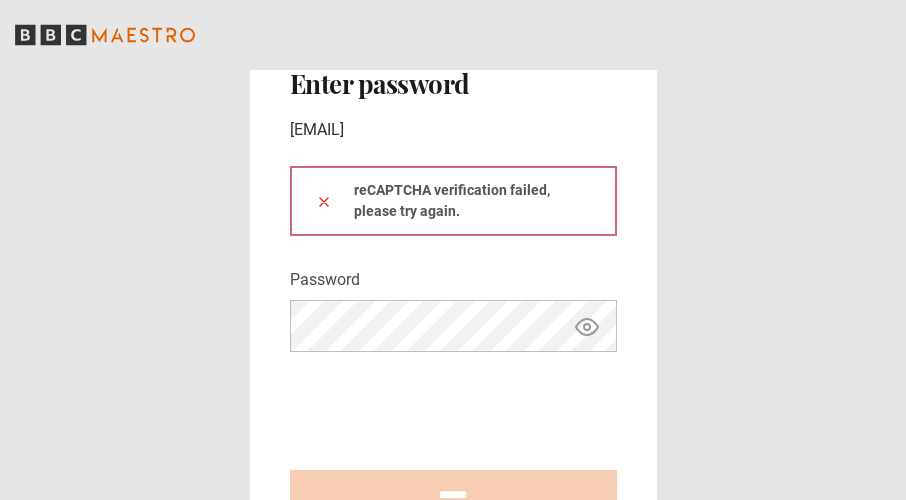 scroll, scrollTop: 0, scrollLeft: 0, axis: both 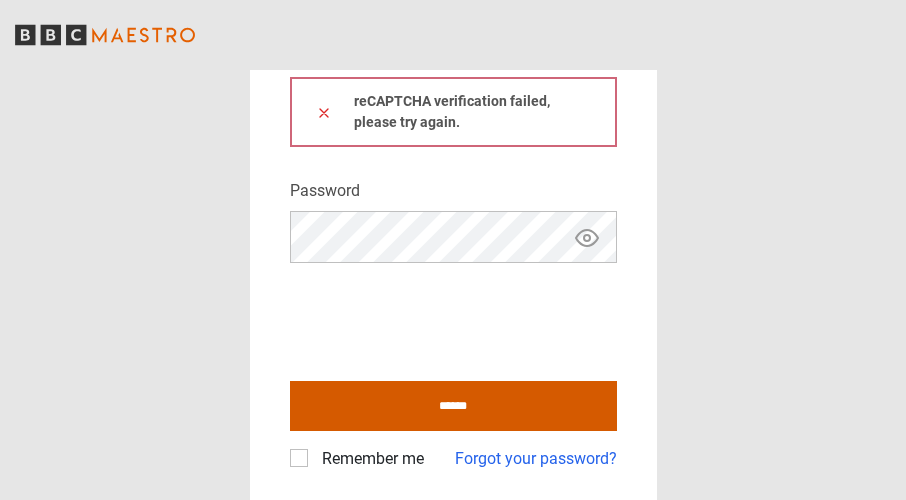 click on "******" at bounding box center [453, 406] 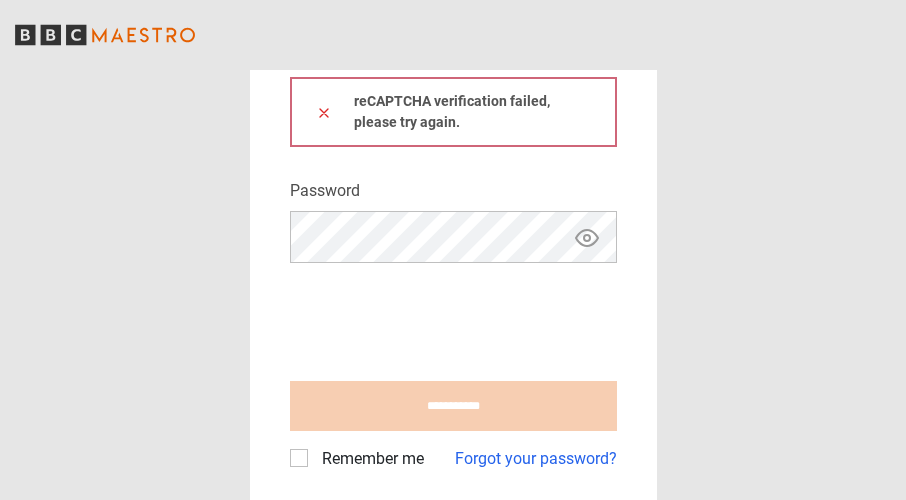 click 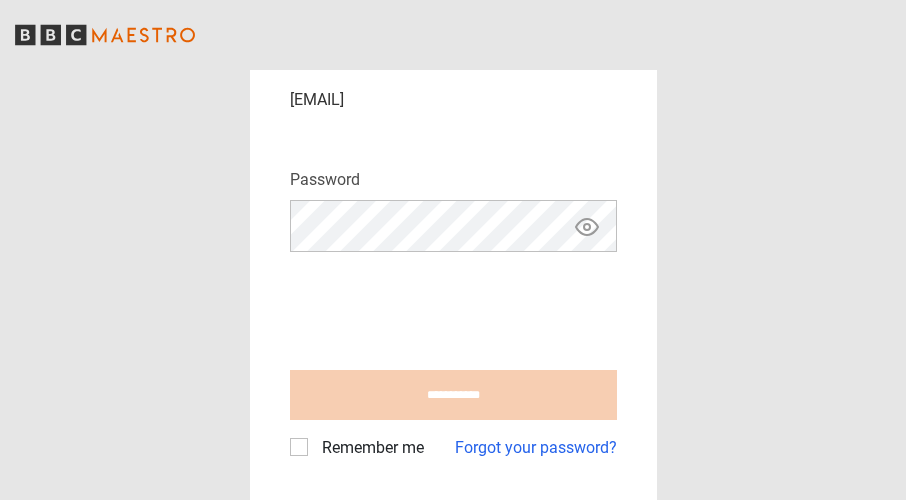 click on "**********" at bounding box center (453, 235) 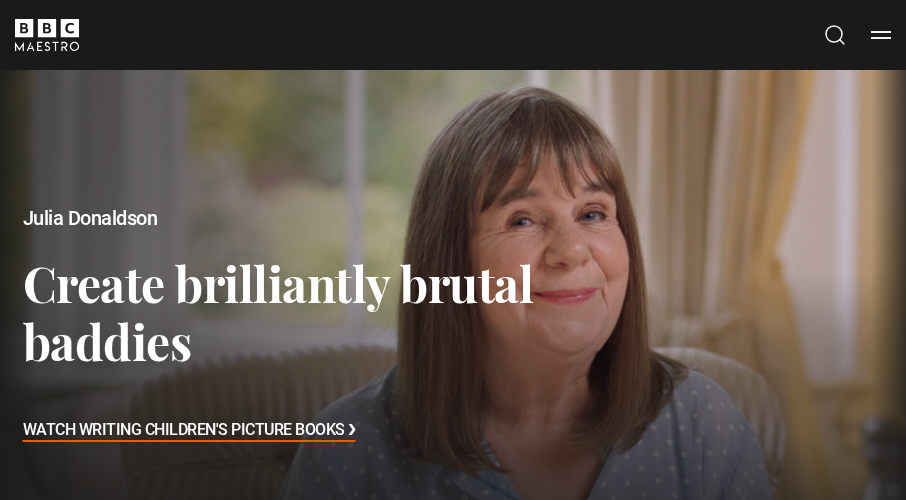 scroll, scrollTop: 118, scrollLeft: 0, axis: vertical 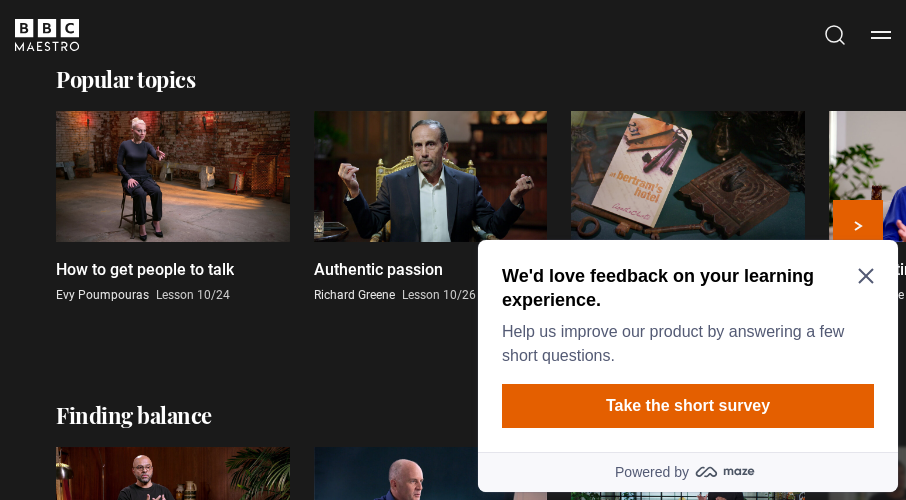 click on "How to get people to talk" at bounding box center [145, 270] 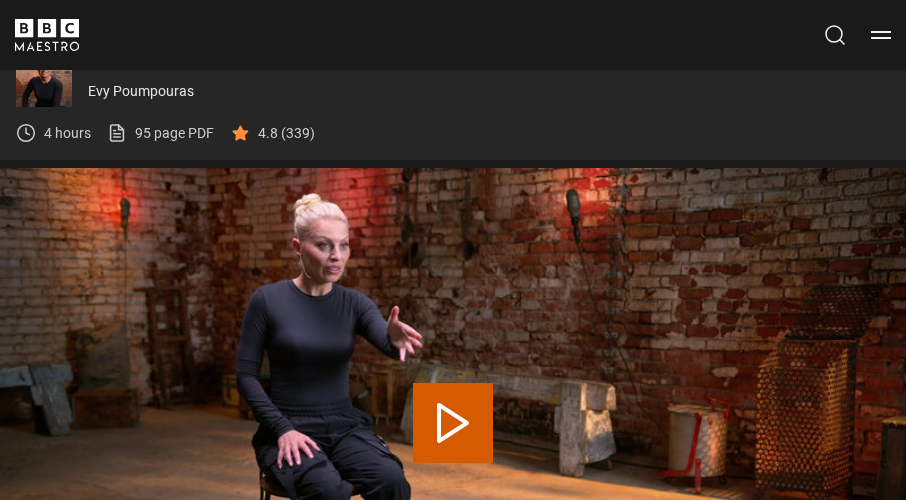 scroll, scrollTop: 557, scrollLeft: 0, axis: vertical 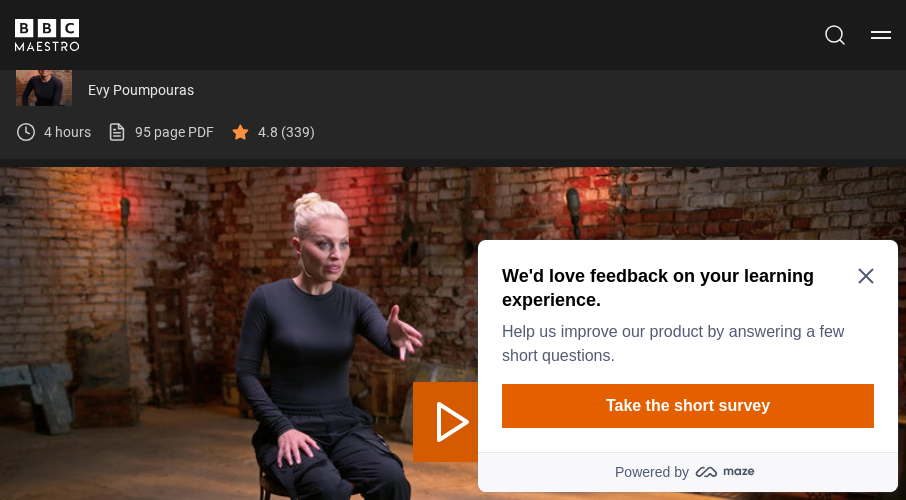 click on "Play Lesson How to get people to talk" at bounding box center [453, 422] 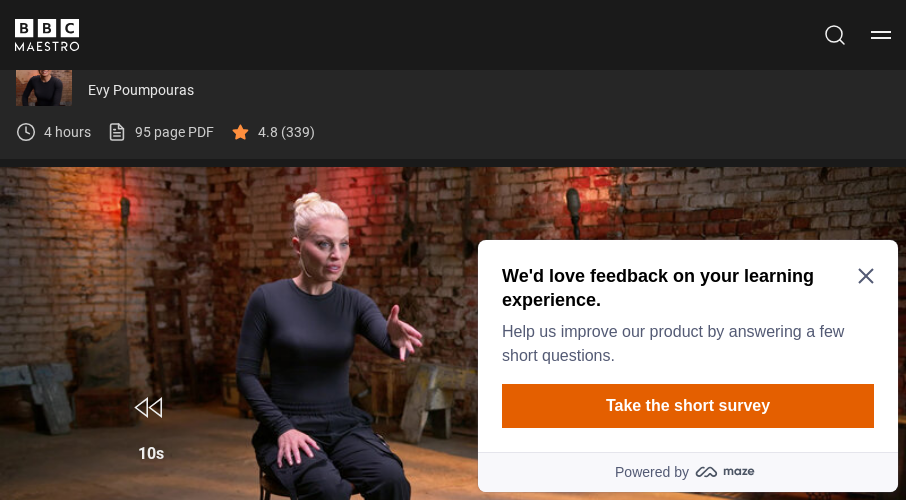 scroll, scrollTop: 721, scrollLeft: 0, axis: vertical 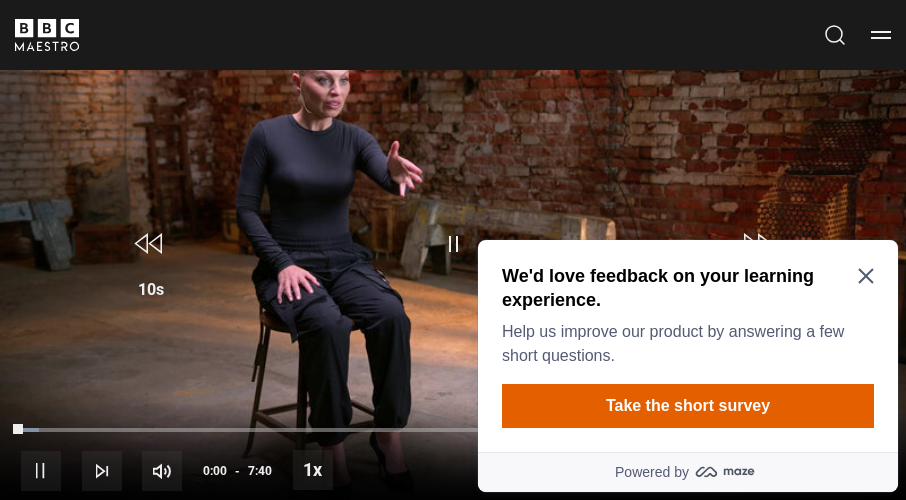 click 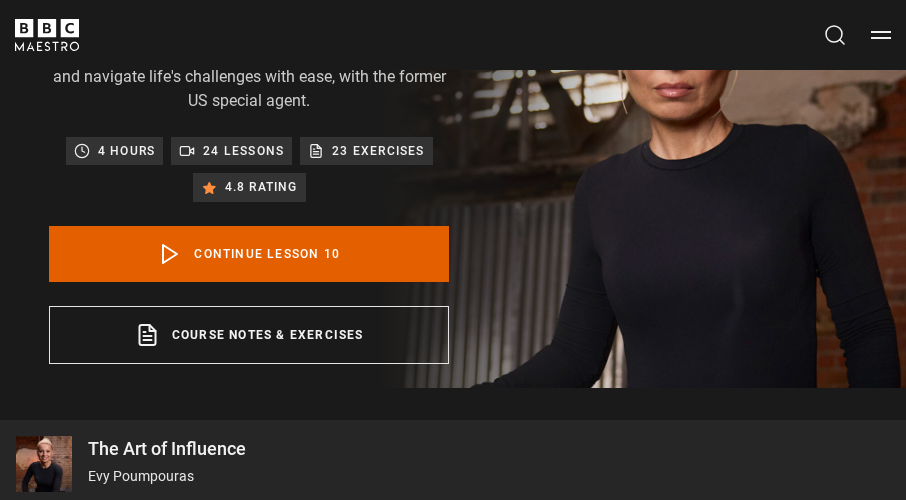 scroll, scrollTop: 167, scrollLeft: 0, axis: vertical 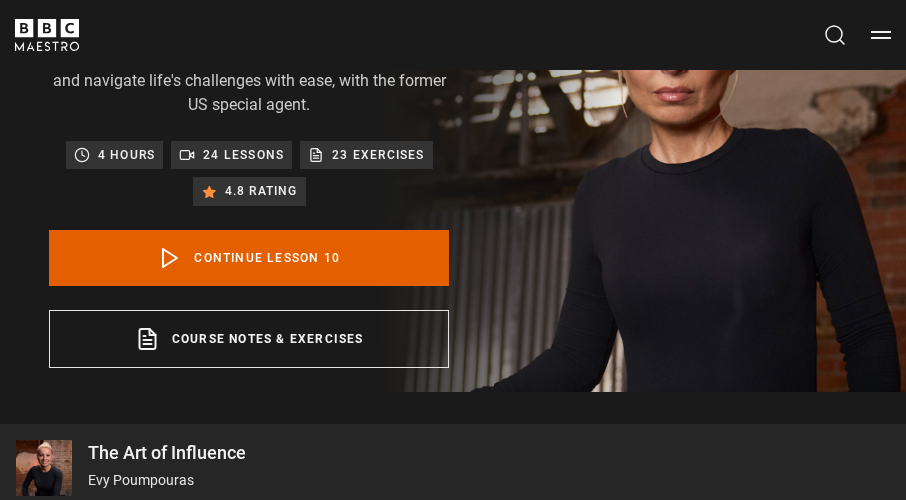 drag, startPoint x: 505, startPoint y: 177, endPoint x: 880, endPoint y: 37, distance: 400.28116 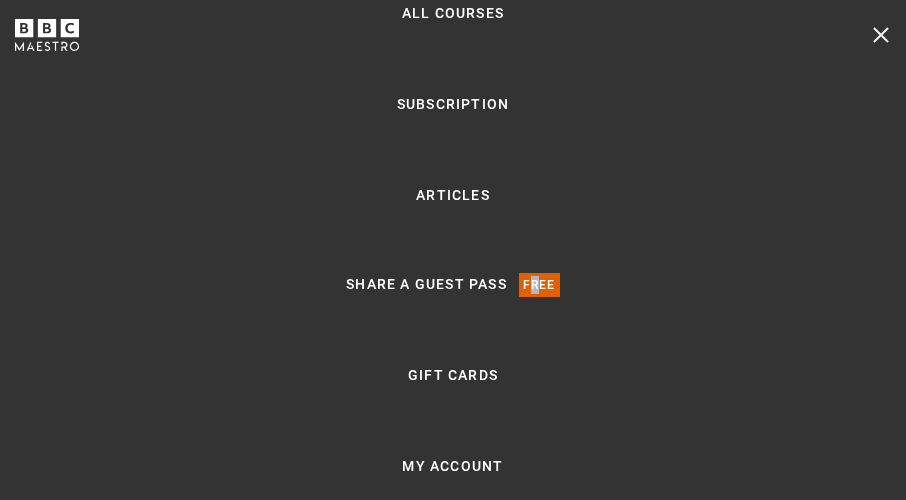 click on "Free" at bounding box center (539, 285) 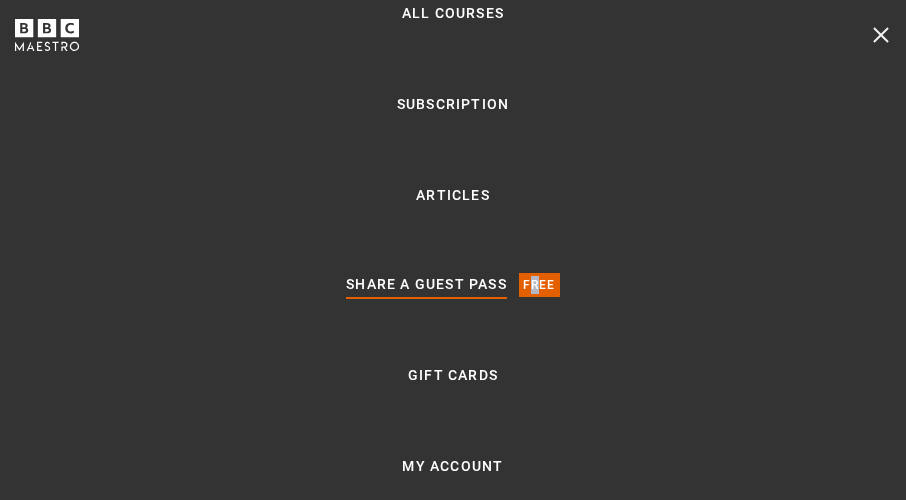 click on "Share a guest pass" at bounding box center (426, 285) 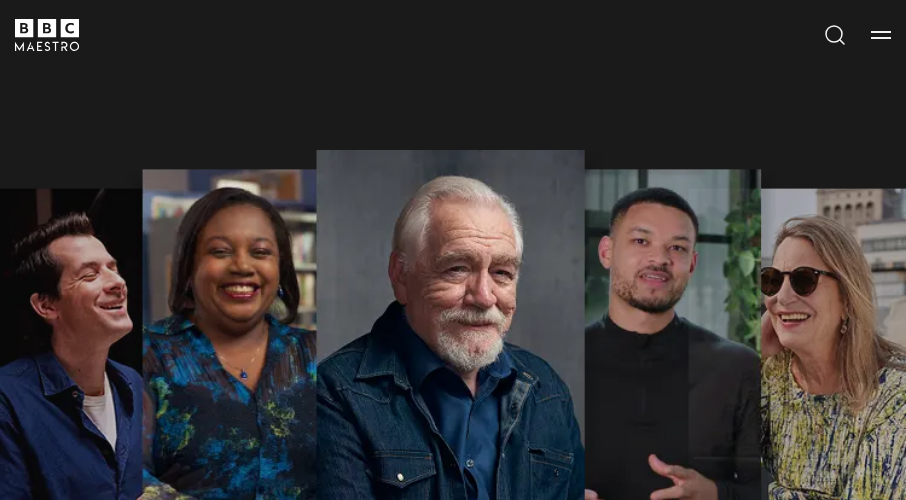 scroll, scrollTop: 0, scrollLeft: 0, axis: both 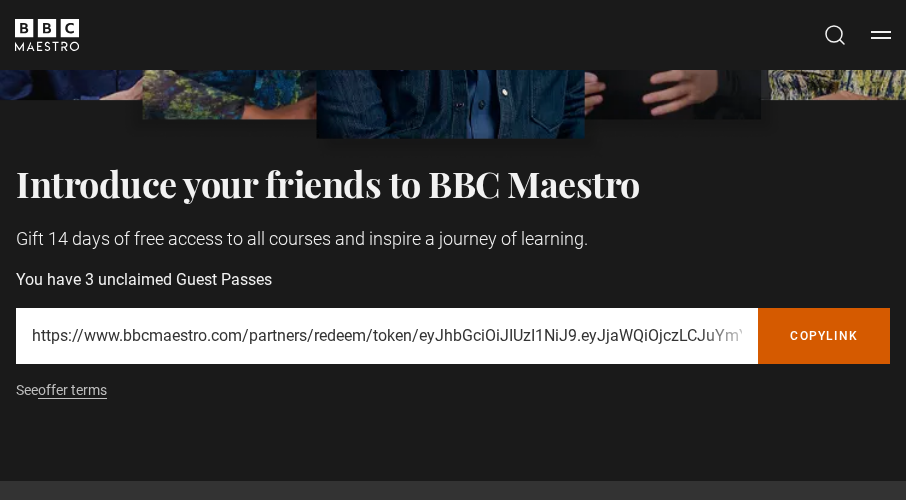 click on "Copy  referral  link" at bounding box center (824, 336) 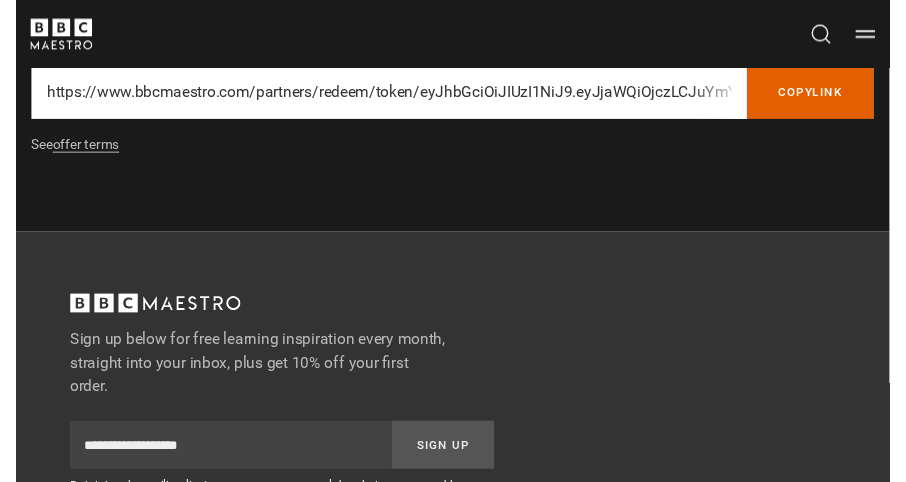 scroll, scrollTop: 660, scrollLeft: 0, axis: vertical 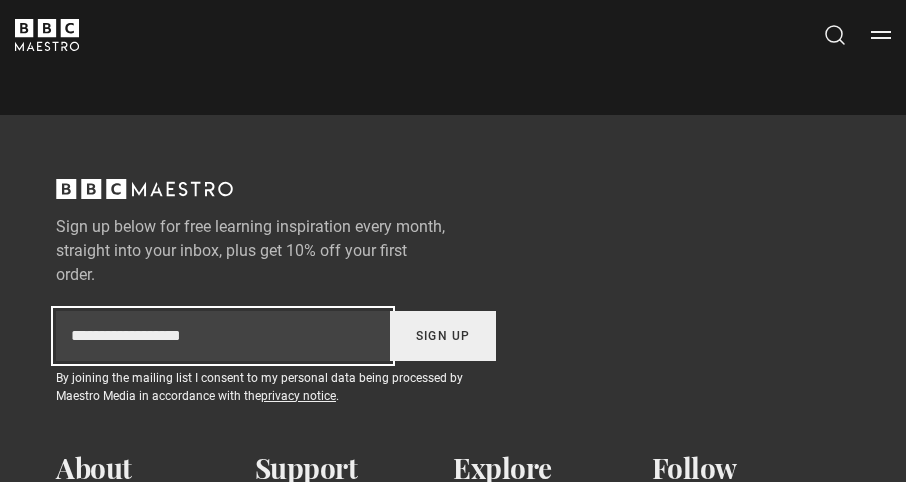 type on "**********" 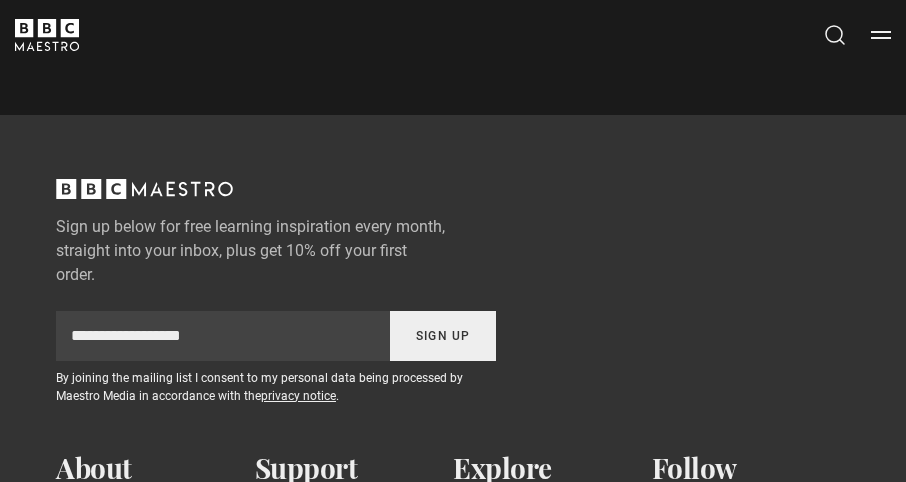 click on "Sign Up" at bounding box center (443, 336) 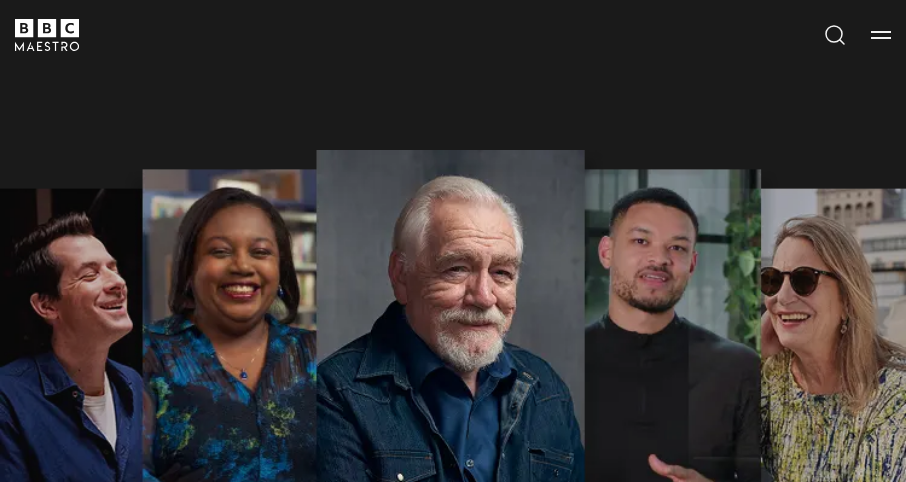 scroll, scrollTop: 0, scrollLeft: 1, axis: horizontal 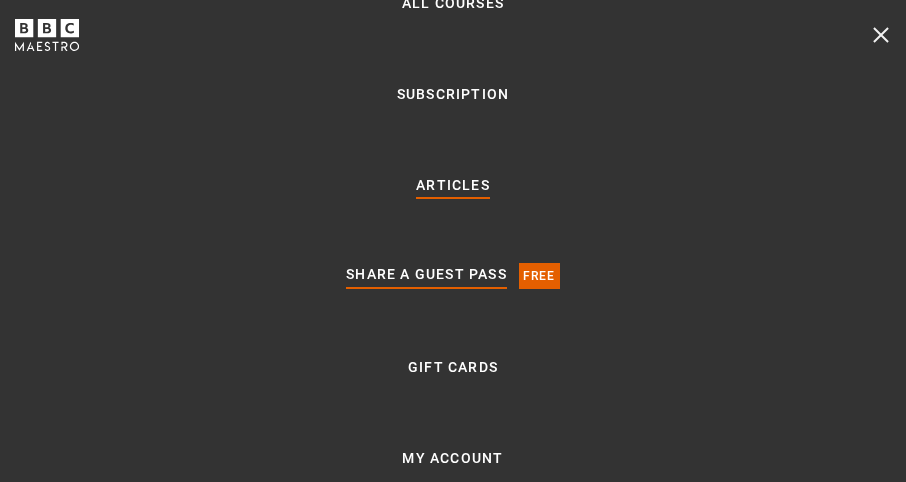 click on "Articles" at bounding box center (453, 186) 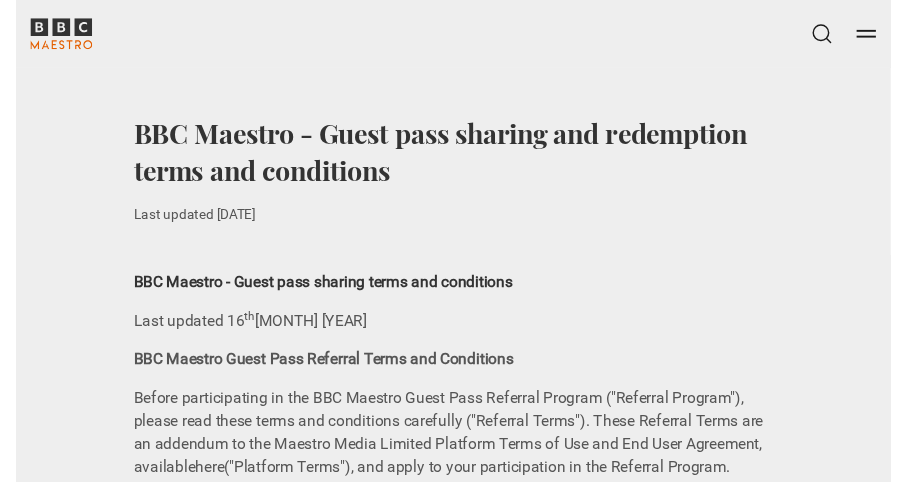 scroll, scrollTop: 0, scrollLeft: 0, axis: both 